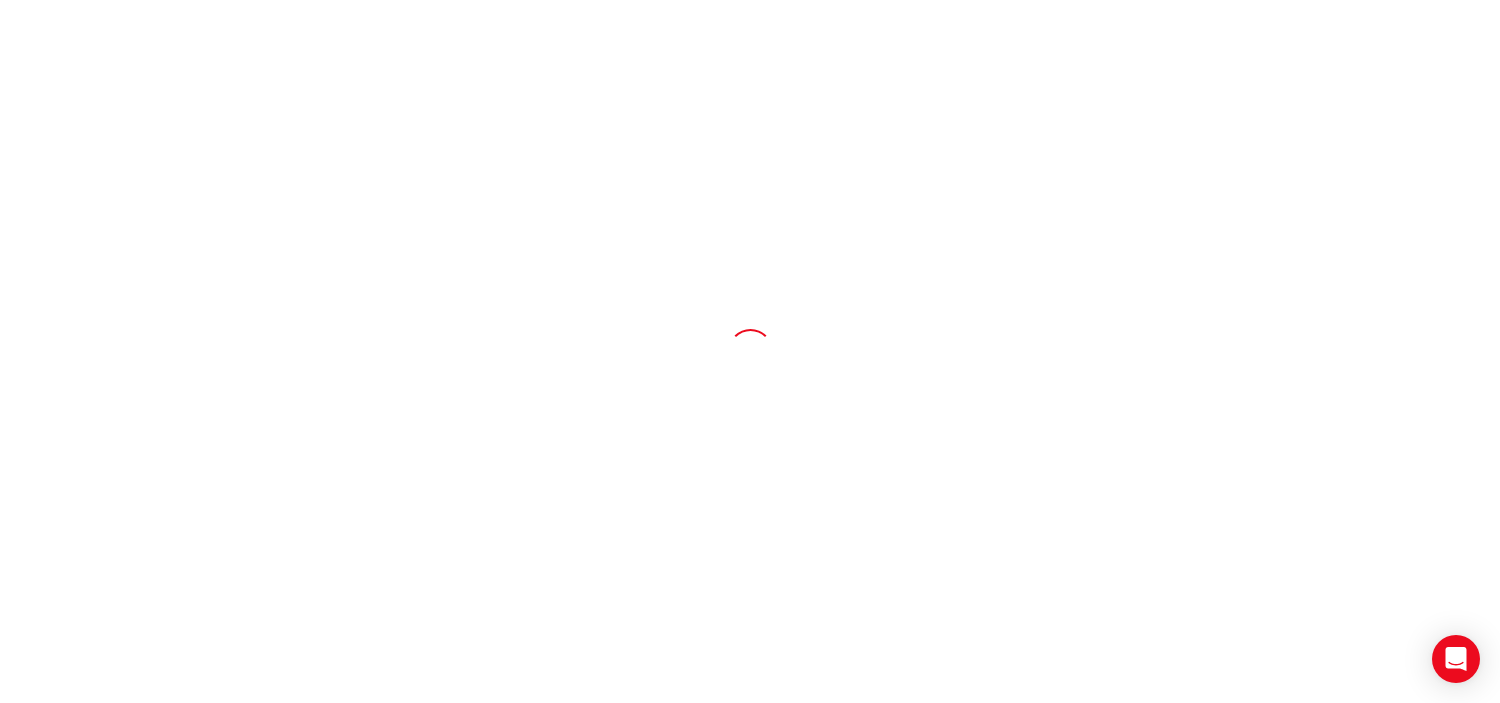 scroll, scrollTop: 0, scrollLeft: 0, axis: both 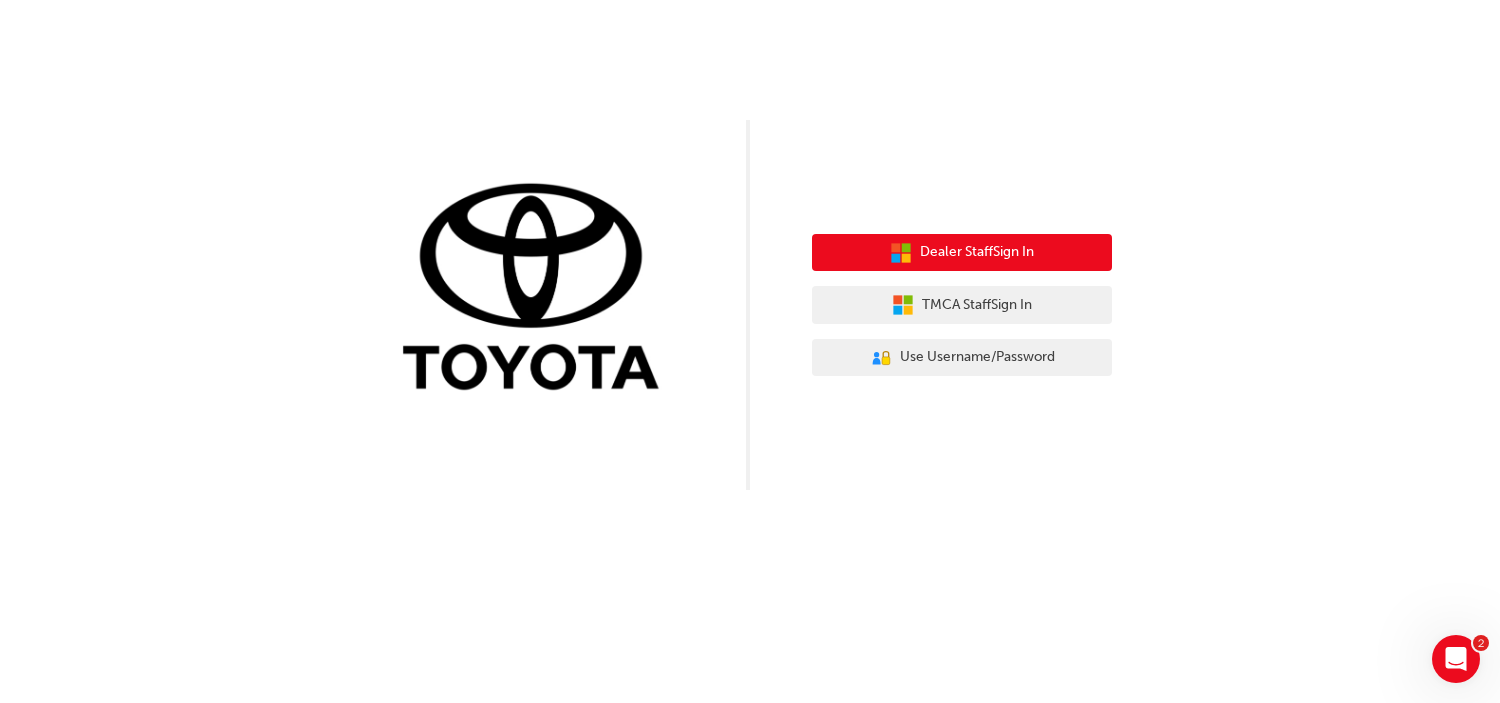 click on "Dealer Staff  Sign In" at bounding box center (977, 252) 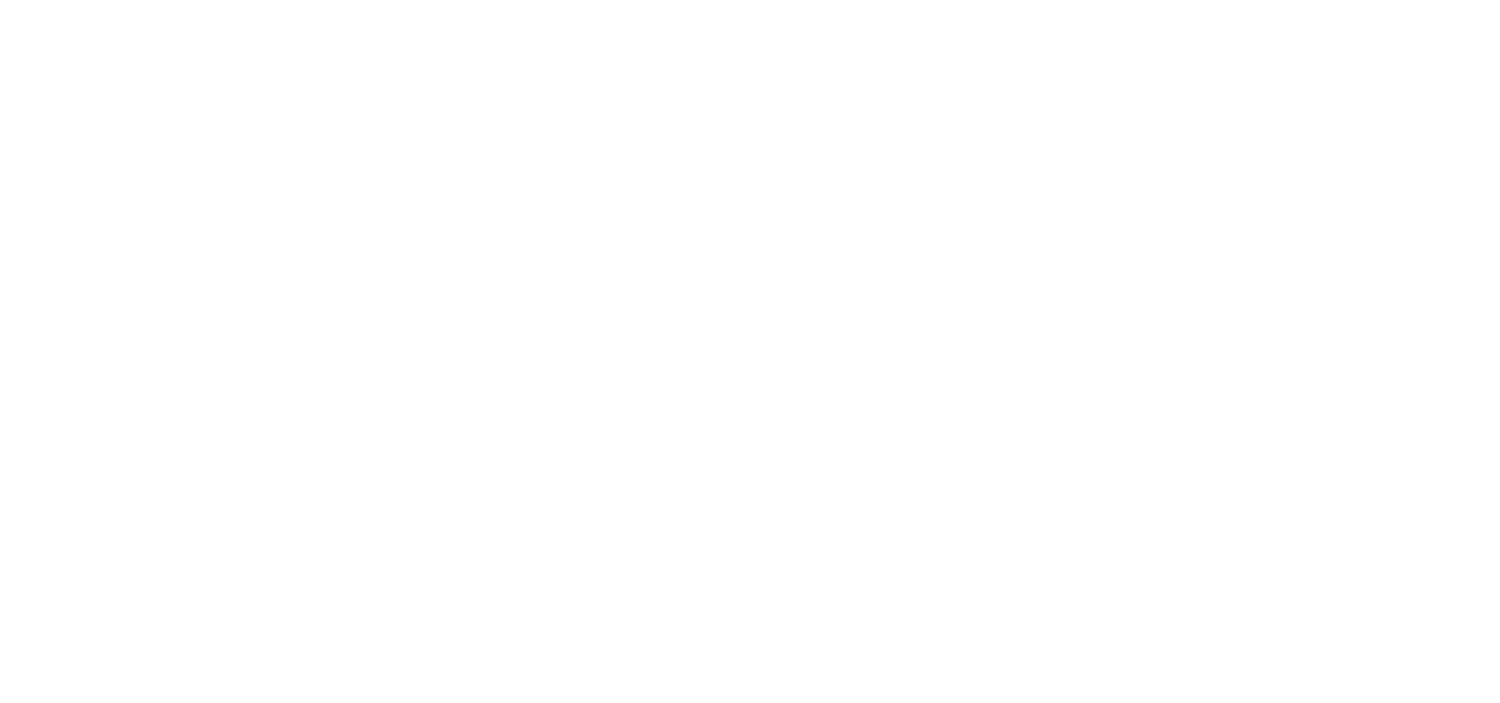 scroll, scrollTop: 0, scrollLeft: 0, axis: both 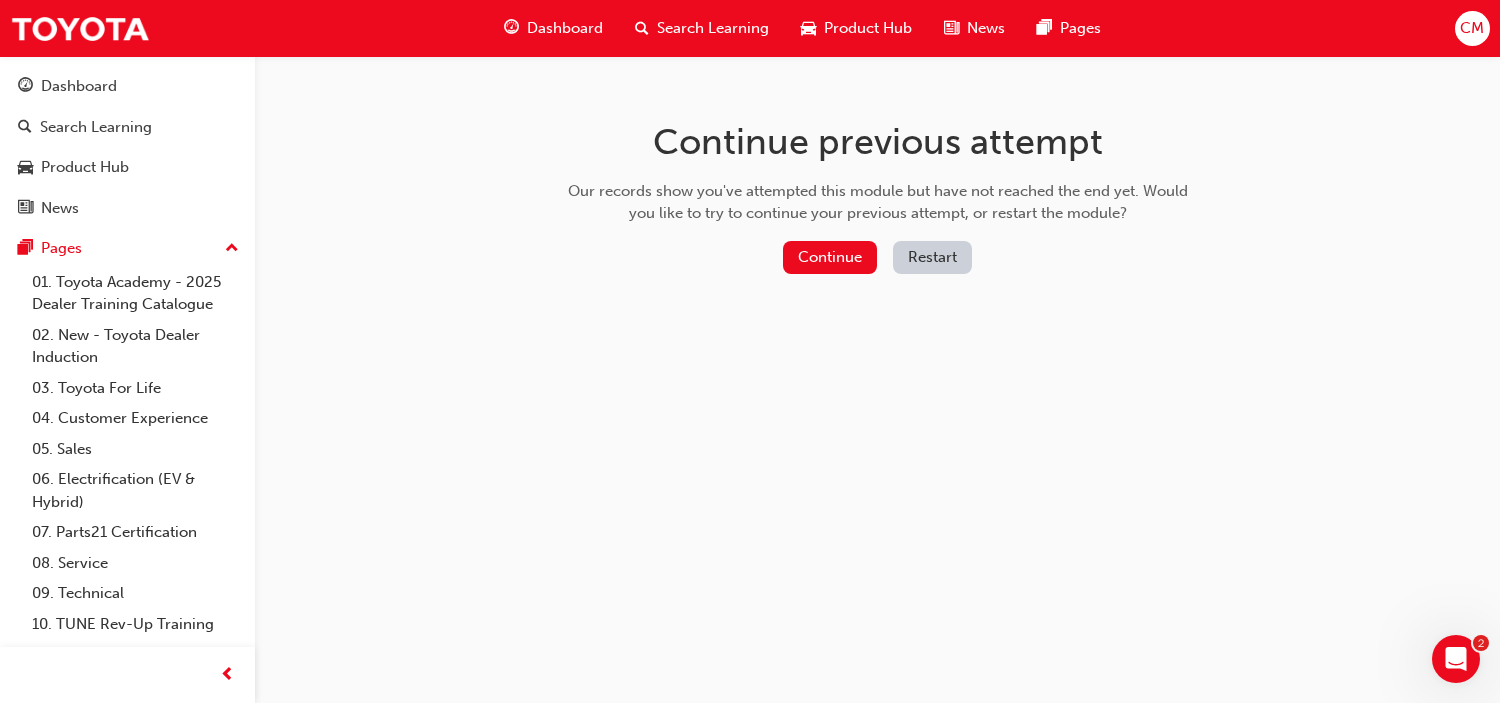 drag, startPoint x: 1460, startPoint y: 3, endPoint x: 801, endPoint y: 407, distance: 772.9793 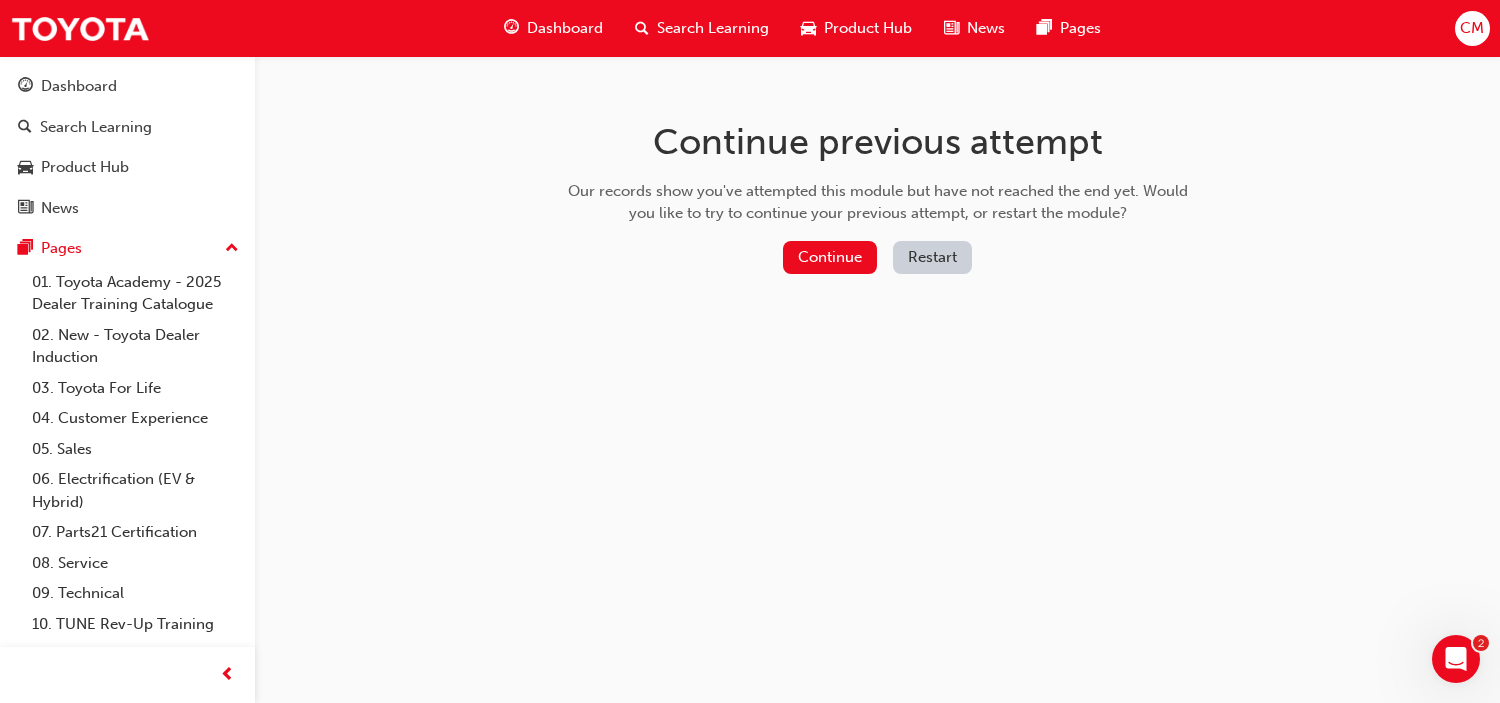 click on "CM" at bounding box center (1472, 28) 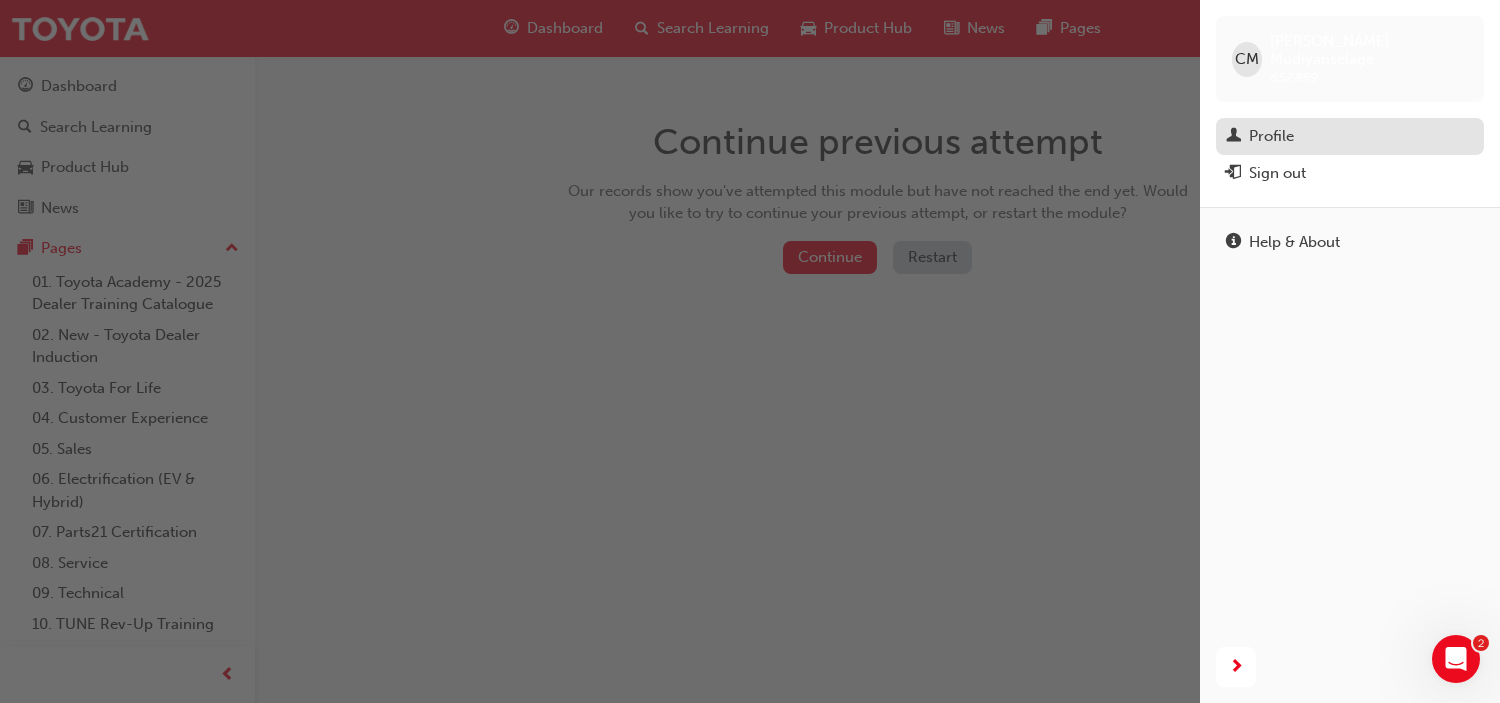 click on "Profile" at bounding box center (1271, 136) 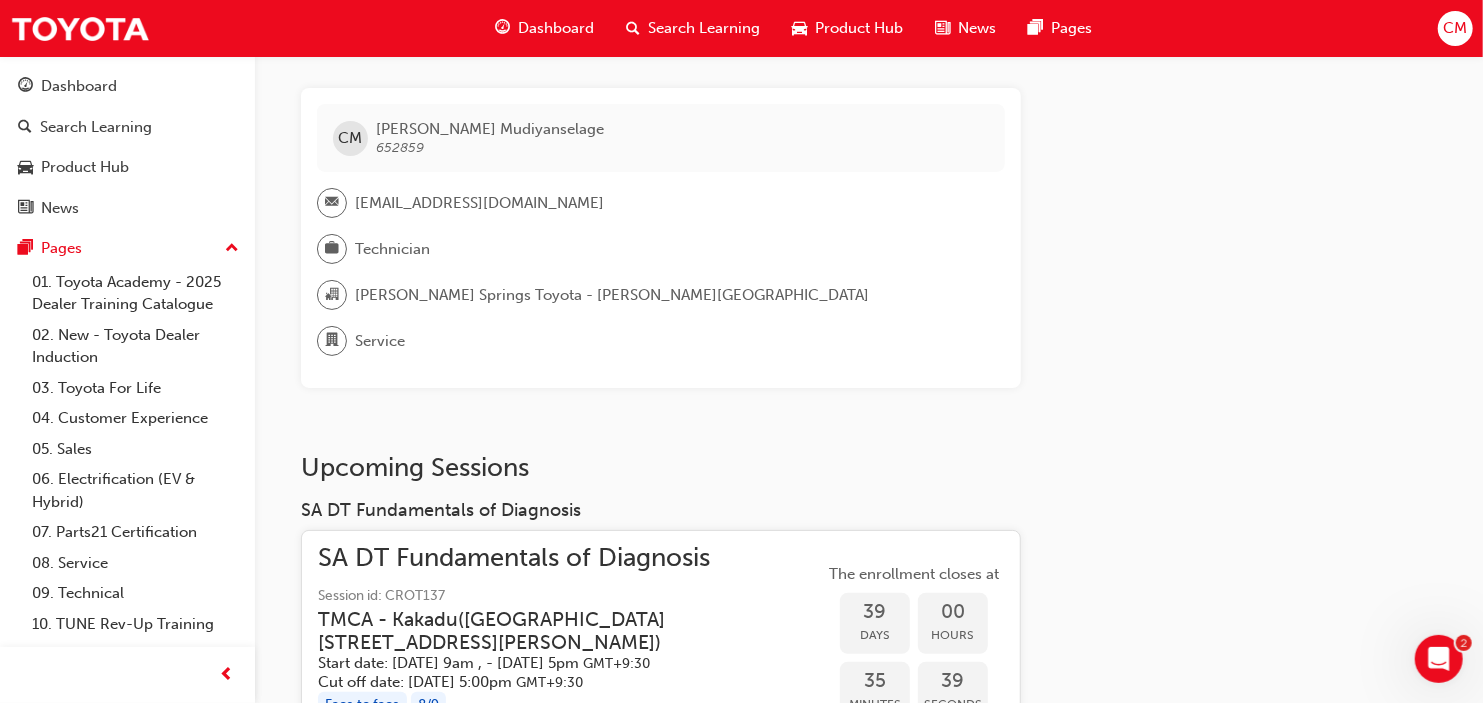 click on "CM [PERSON_NAME] 652859 [EMAIL_ADDRESS][DOMAIN_NAME] Technician [PERSON_NAME][GEOGRAPHIC_DATA] Toyota - [PERSON_NAME] SPRINGS Service This user has been inactive [DATE][DATE] and doesn't currently have access to the platform Upcoming Sessions SA DT Fundamentals of Diagnosis SA DT Fundamentals of Diagnosis Session id: CROT137 TMCA - Kakadu  ( Unit F, [STREET_ADDRESS][PERSON_NAME] ) Start date:   [DATE] 9am , - [DATE] 5pm   GMT+9:30 Cut off date:   [DATE] 5:00pm   GMT+9:30 Face to face 8  /  9 The enrollment closes at 39 Days 00 Hours 35 Minutes 39 Seconds My Certificates Name Achieved on Status Points Action Professional Technician Certification [DATE] Achieved 0 Generate Service Technician Certification [DATE] Achieved 0 Generate Electrification Safety Module Certification [DATE] Achieved 0 Generate Learning History 2024 Landcruiser [PERSON_NAME] New Model Mechanisms - Serviceablility 5   [DATE] Passed   [DATE]" at bounding box center (869, 1780) 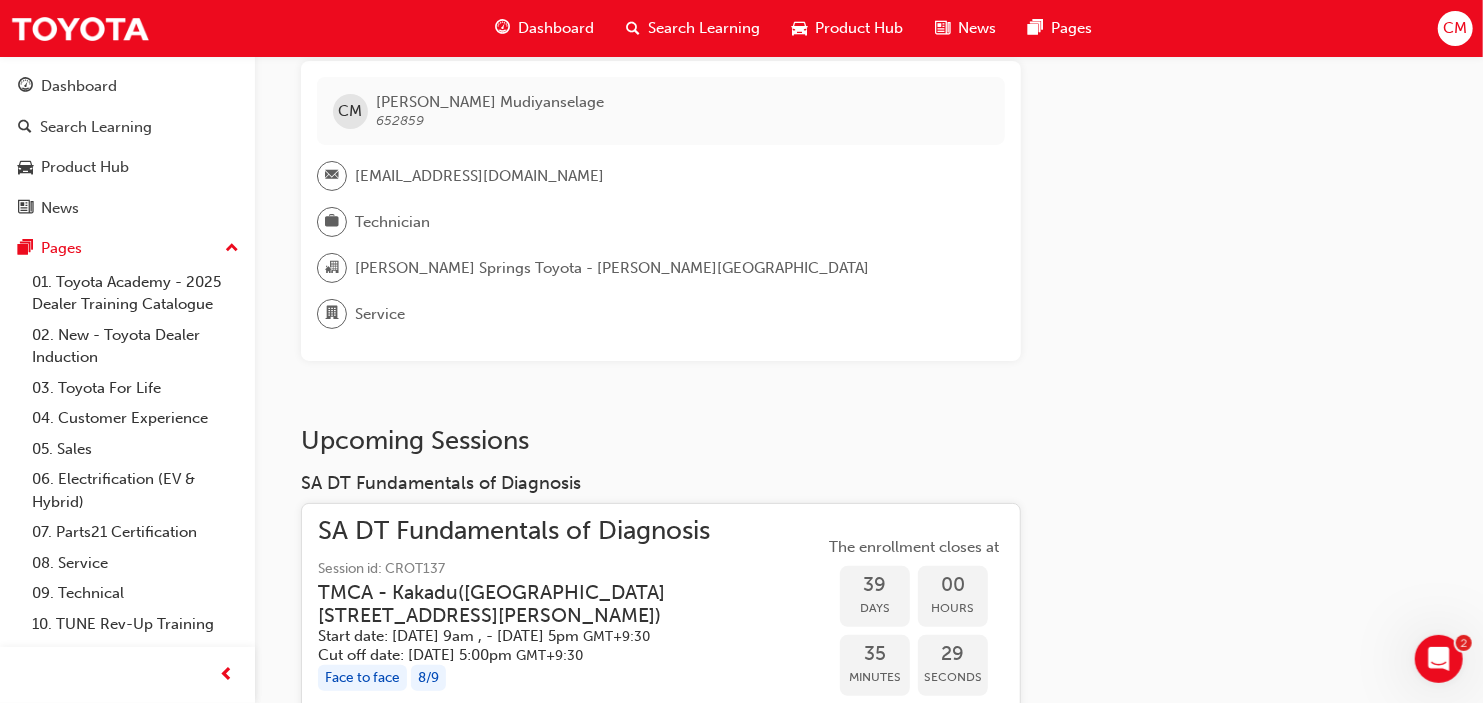 scroll, scrollTop: 0, scrollLeft: 0, axis: both 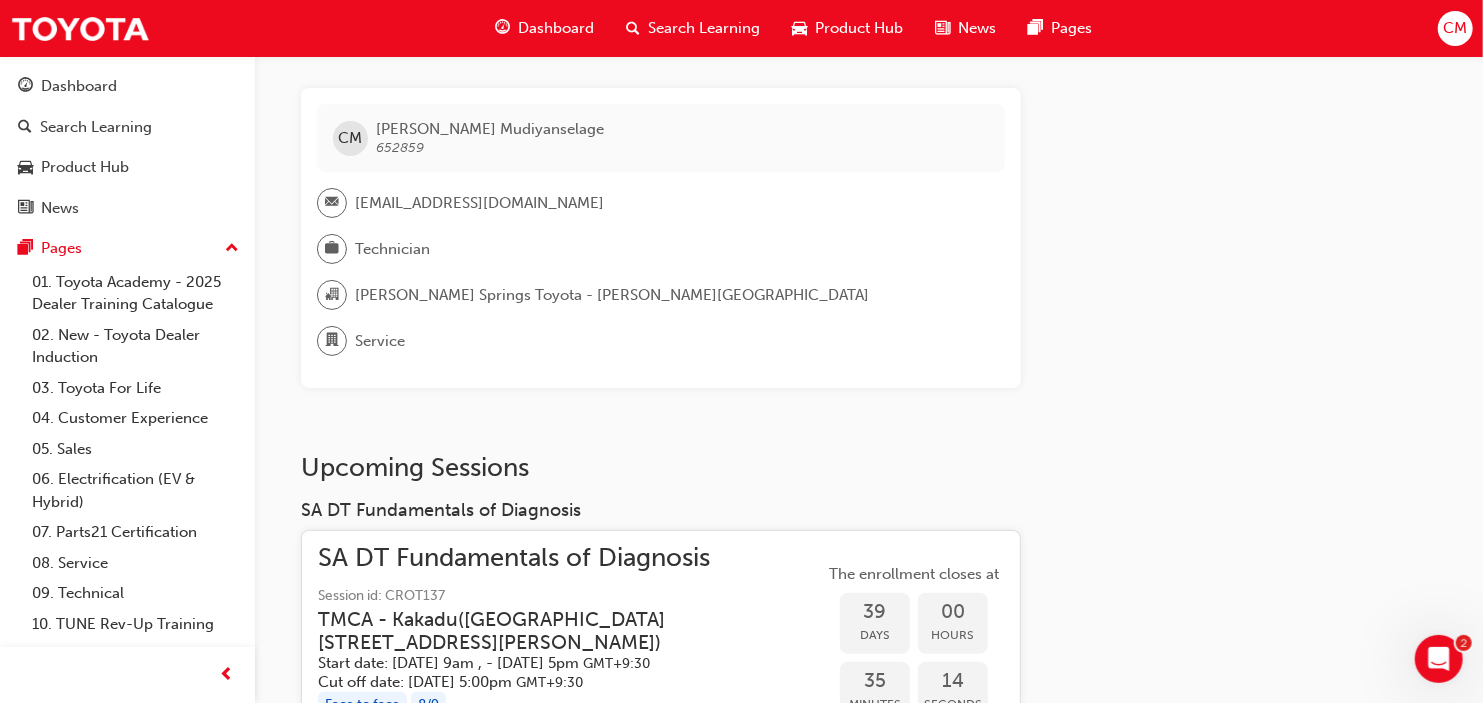 click on "CM" at bounding box center (1455, 28) 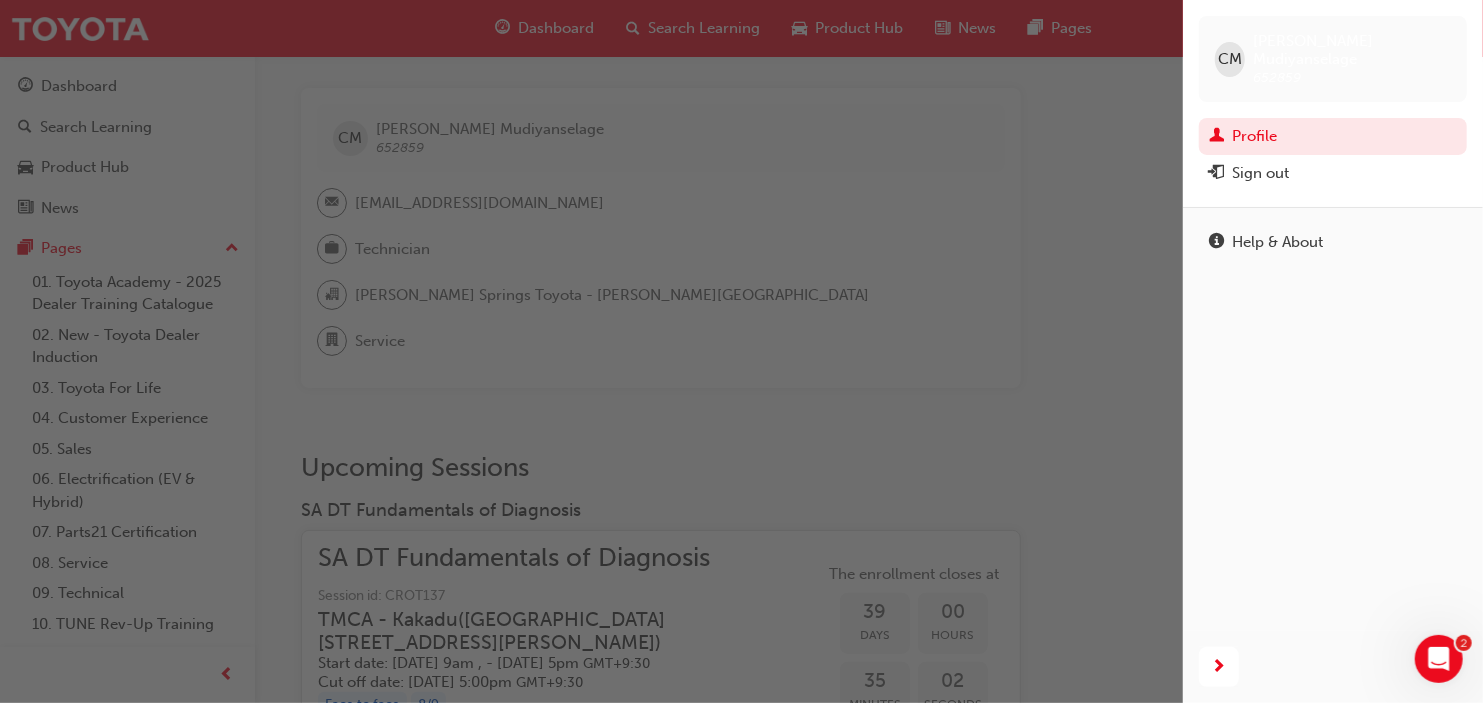 click at bounding box center (591, 351) 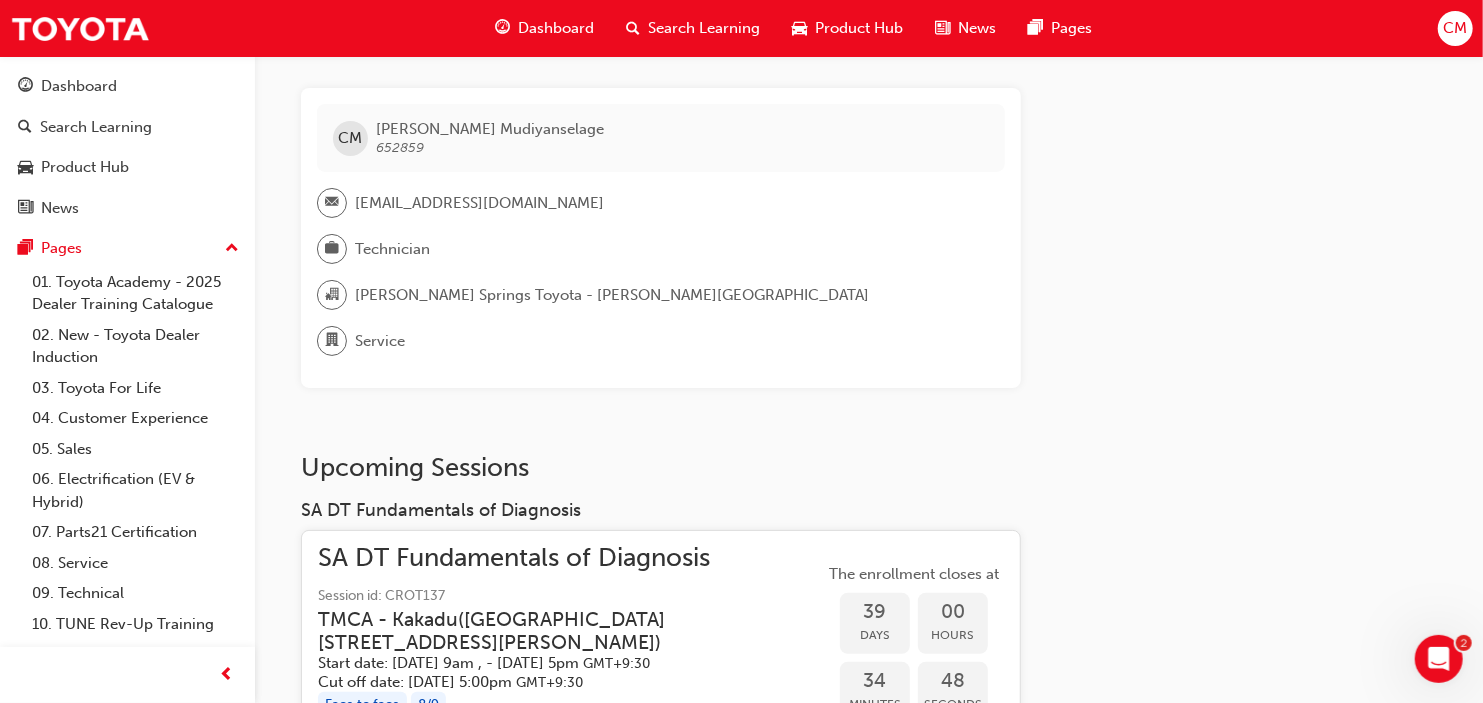 click on "CM [PERSON_NAME] 652859 [EMAIL_ADDRESS][DOMAIN_NAME] Technician [PERSON_NAME][GEOGRAPHIC_DATA] Toyota - [PERSON_NAME] SPRINGS Service This user has been inactive [DATE][DATE] and doesn't currently have access to the platform Upcoming Sessions SA DT Fundamentals of Diagnosis SA DT Fundamentals of Diagnosis Session id: CROT137 TMCA - Kakadu  ( Unit F, [STREET_ADDRESS][PERSON_NAME] ) Start date:   [DATE] 9am , - [DATE] 5pm   GMT+9:30 Cut off date:   [DATE] 5:00pm   GMT+9:30 Face to face 8  /  9 The enrollment closes at 39 Days 00 Hours 34 Minutes 48 Seconds My Certificates Name Achieved on Status Points Action Professional Technician Certification [DATE] Achieved 0 Generate Service Technician Certification [DATE] Achieved 0 Generate Electrification Safety Module Certification [DATE] Achieved 0 Generate Learning History 2024 Landcruiser [PERSON_NAME] New Model Mechanisms - Serviceablility 5   [DATE] Passed   [DATE]" at bounding box center [869, 1780] 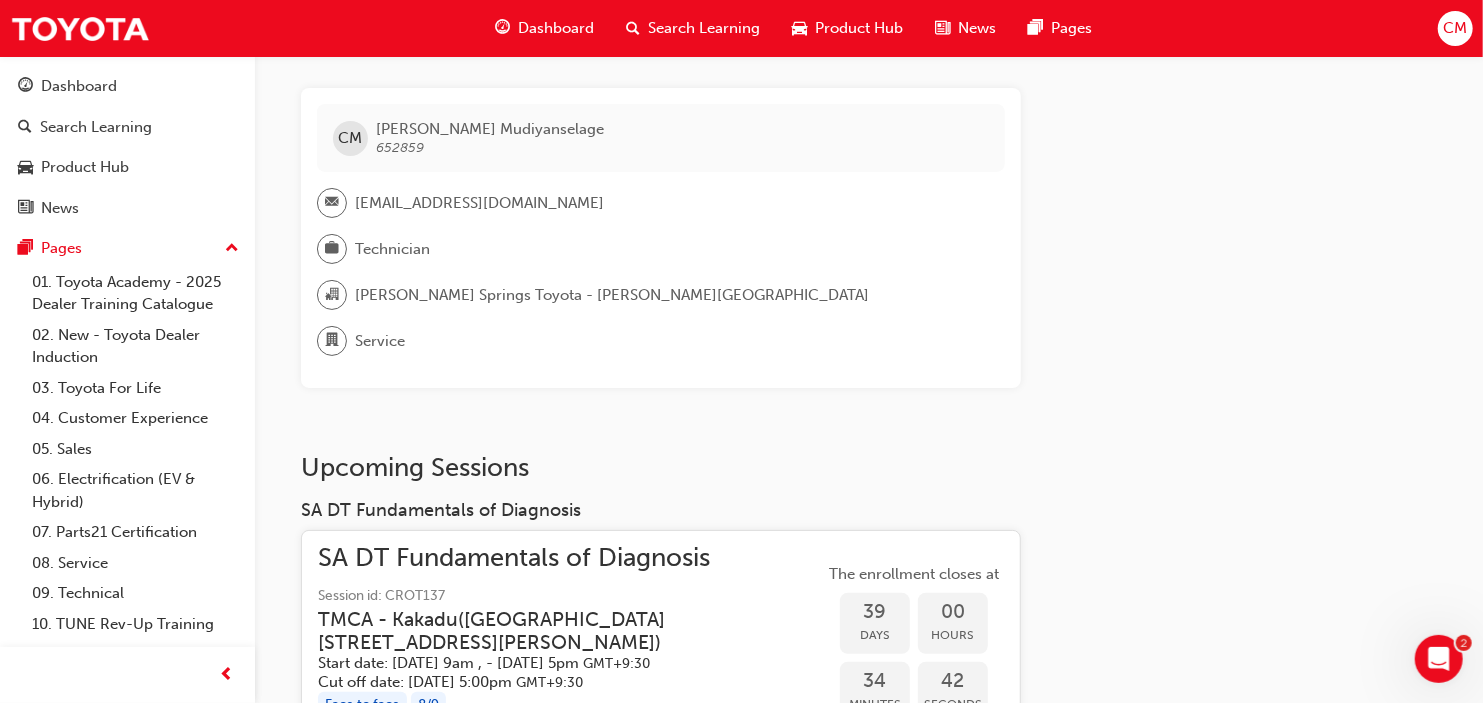 click on "CM [PERSON_NAME] 652859 [EMAIL_ADDRESS][DOMAIN_NAME] Technician [PERSON_NAME][GEOGRAPHIC_DATA] Toyota - [PERSON_NAME] SPRINGS Service This user has been inactive [DATE][DATE] and doesn't currently have access to the platform Upcoming Sessions SA DT Fundamentals of Diagnosis SA DT Fundamentals of Diagnosis Session id: CROT137 TMCA - Kakadu  ( Unit F, [STREET_ADDRESS][PERSON_NAME] ) Start date:   [DATE] 9am , - [DATE] 5pm   GMT+9:30 Cut off date:   [DATE] 5:00pm   GMT+9:30 Face to face 8  /  9 The enrollment closes at 39 Days 00 Hours 34 Minutes 42 Seconds My Certificates Name Achieved on Status Points Action Professional Technician Certification [DATE] Achieved 0 Generate Service Technician Certification [DATE] Achieved 0 Generate Electrification Safety Module Certification [DATE] Achieved 0 Generate Learning History 2024 Landcruiser [PERSON_NAME] New Model Mechanisms - Serviceablility 5   [DATE] Passed   [DATE]" at bounding box center [869, 1780] 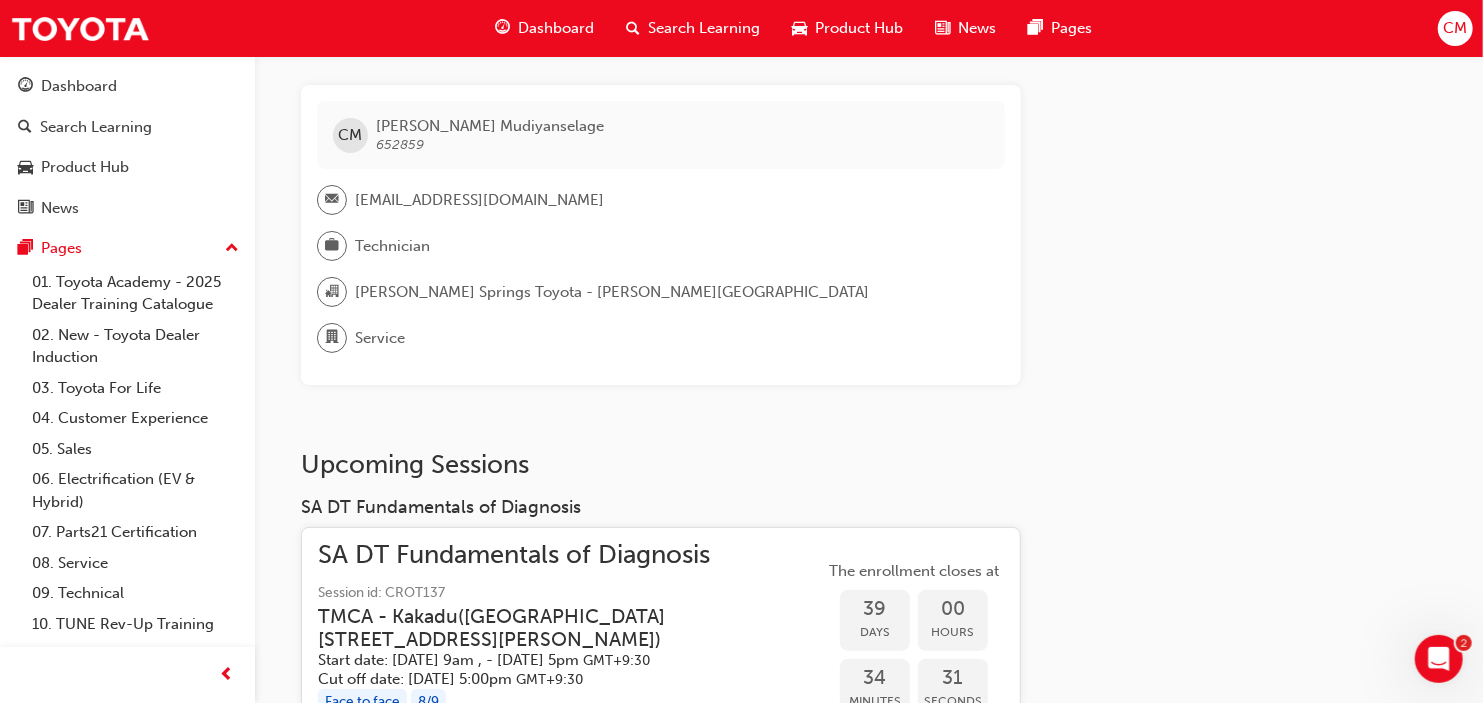 scroll, scrollTop: 0, scrollLeft: 0, axis: both 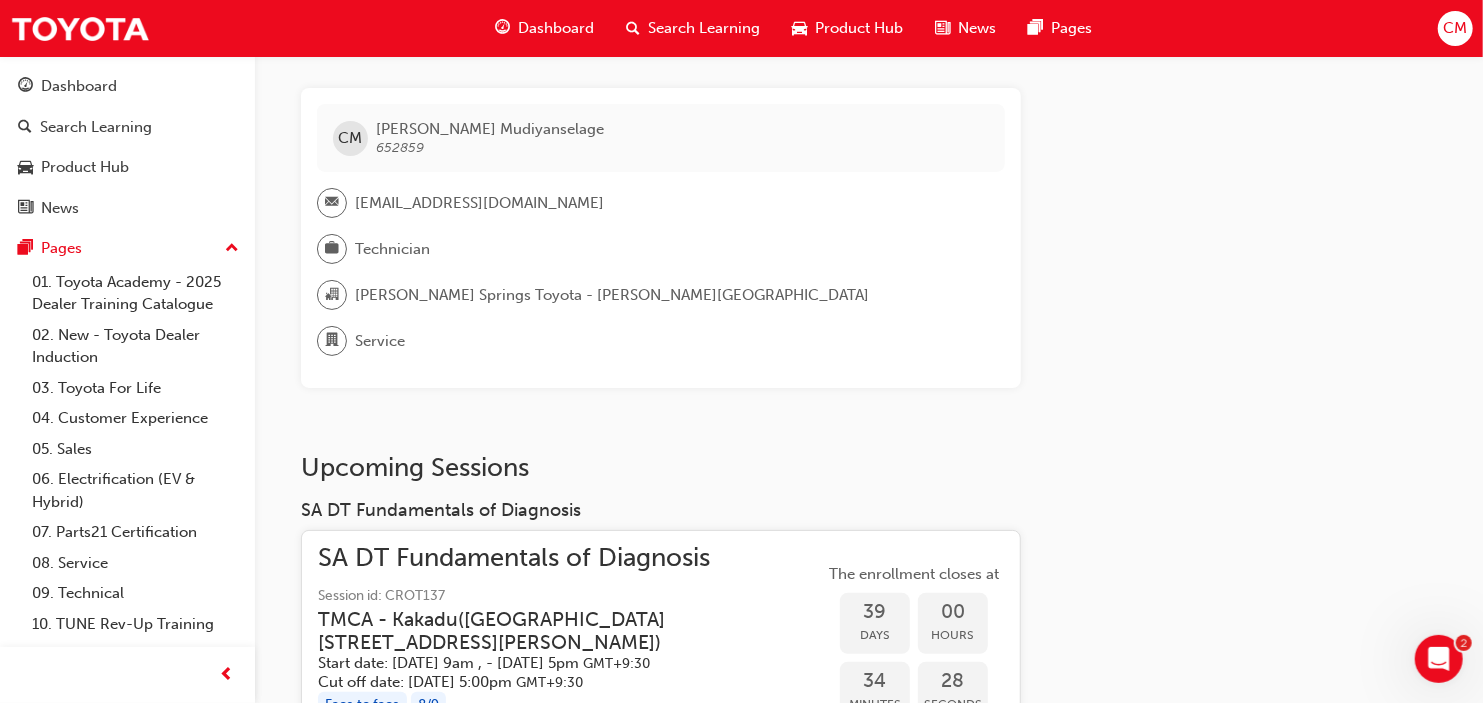 click on "CM [PERSON_NAME] 652859 [EMAIL_ADDRESS][DOMAIN_NAME] Technician [PERSON_NAME][GEOGRAPHIC_DATA] Toyota - [PERSON_NAME] SPRINGS Service This user has been inactive [DATE][DATE] and doesn't currently have access to the platform Upcoming Sessions SA DT Fundamentals of Diagnosis SA DT Fundamentals of Diagnosis Session id: CROT137 TMCA - Kakadu  ( Unit F, [STREET_ADDRESS][PERSON_NAME] ) Start date:   [DATE] 9am , - [DATE] 5pm   GMT+9:30 Cut off date:   [DATE] 5:00pm   GMT+9:30 Face to face 8  /  9 The enrollment closes at 39 Days 00 Hours 34 Minutes 28 Seconds My Certificates Name Achieved on Status Points Action Professional Technician Certification [DATE] Achieved 0 Generate Service Technician Certification [DATE] Achieved 0 Generate Electrification Safety Module Certification [DATE] Achieved 0 Generate Learning History 2024 Landcruiser [PERSON_NAME] New Model Mechanisms - Serviceablility 5   [DATE] Passed   [DATE]" at bounding box center (869, 1780) 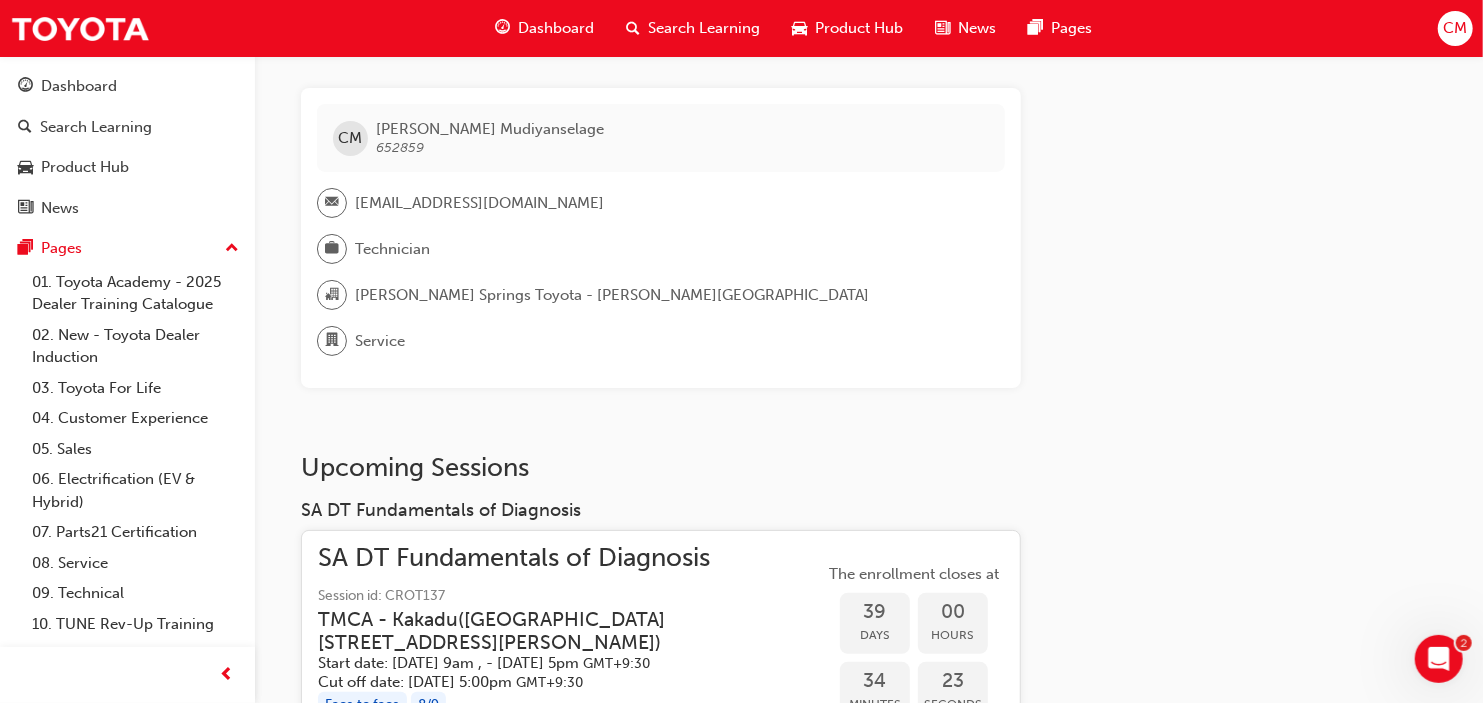 click on "CM" at bounding box center (1455, 28) 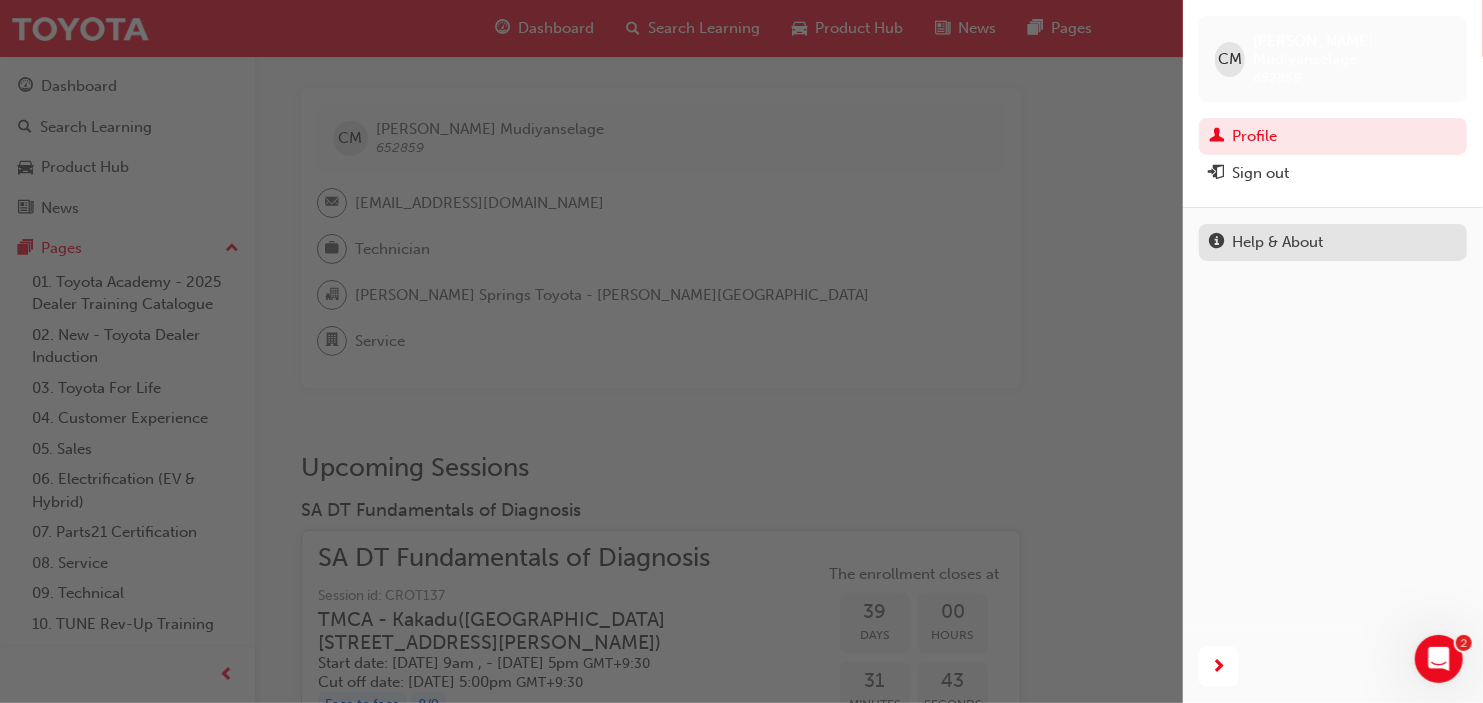 click on "Help & About" at bounding box center (1277, 242) 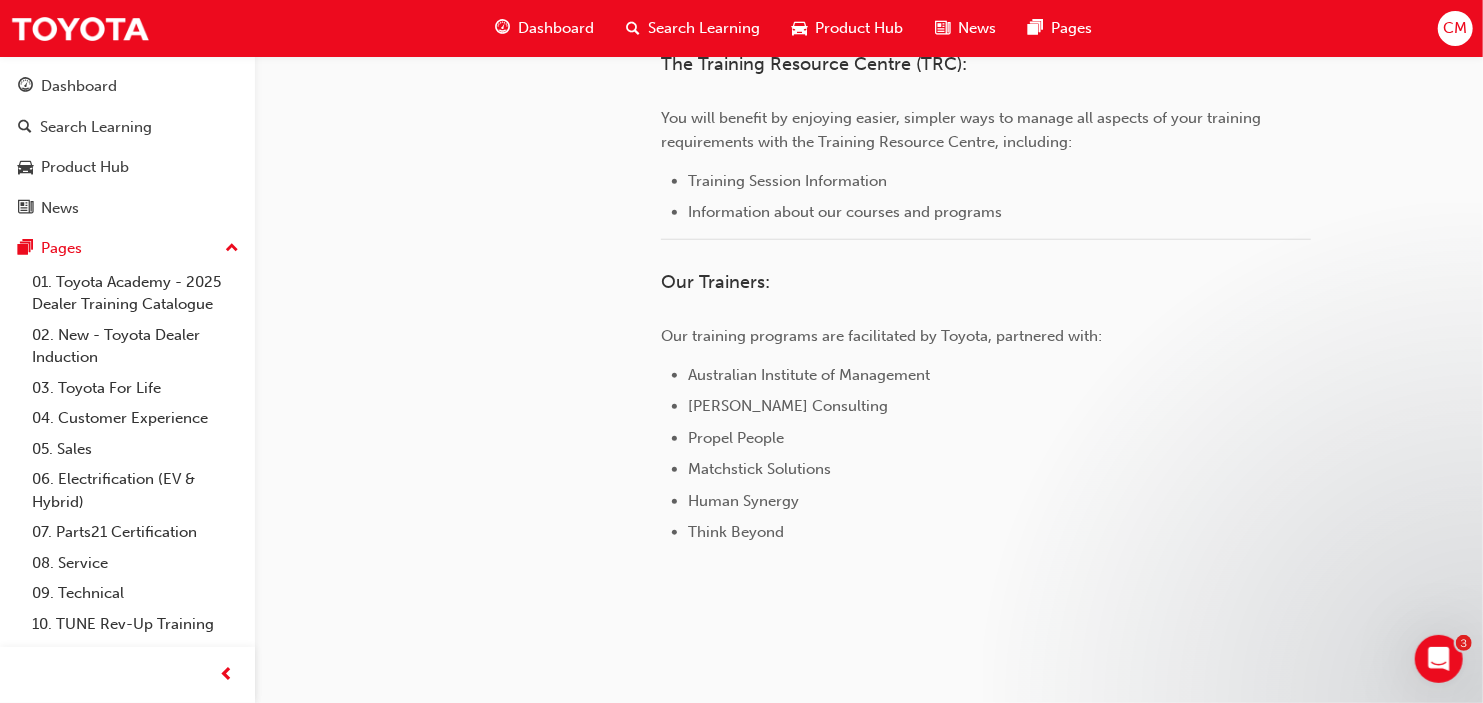 scroll, scrollTop: 1100, scrollLeft: 0, axis: vertical 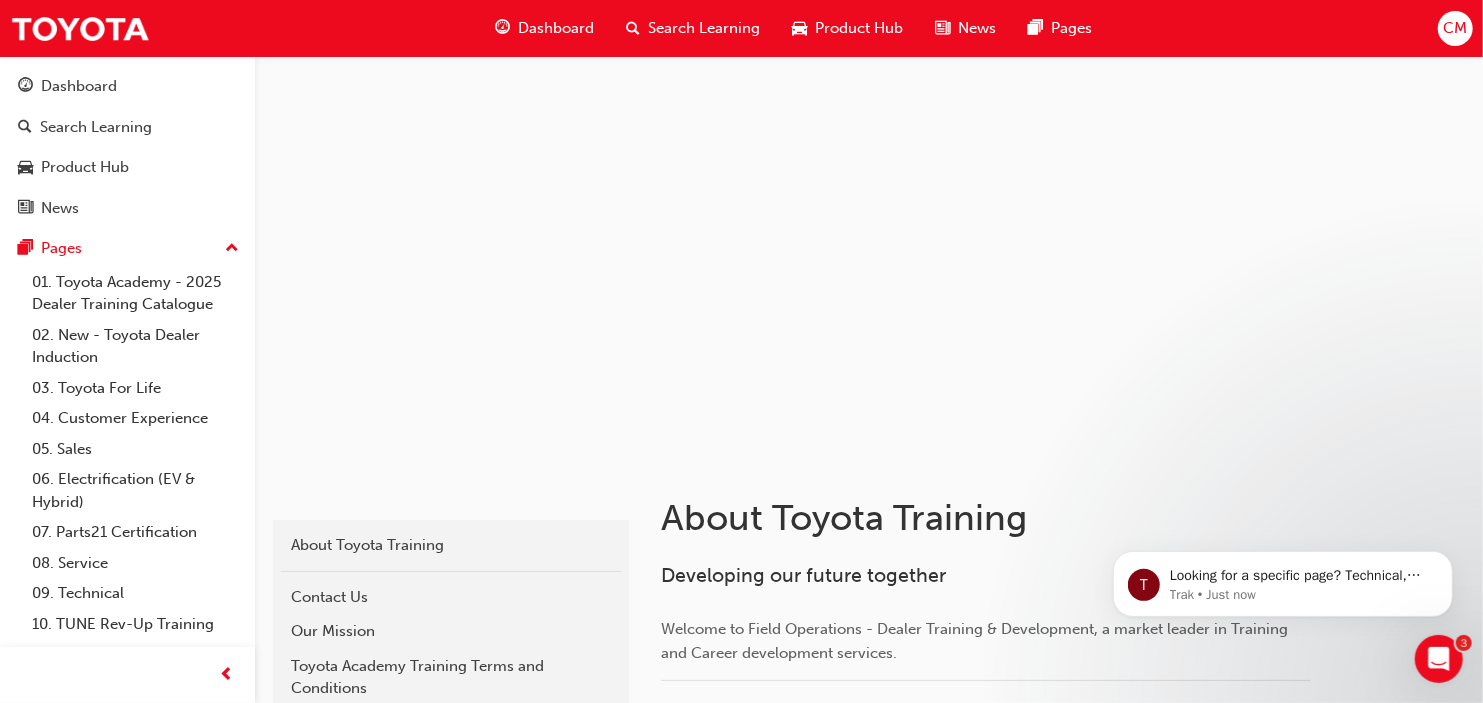 click on "CM" at bounding box center [1455, 28] 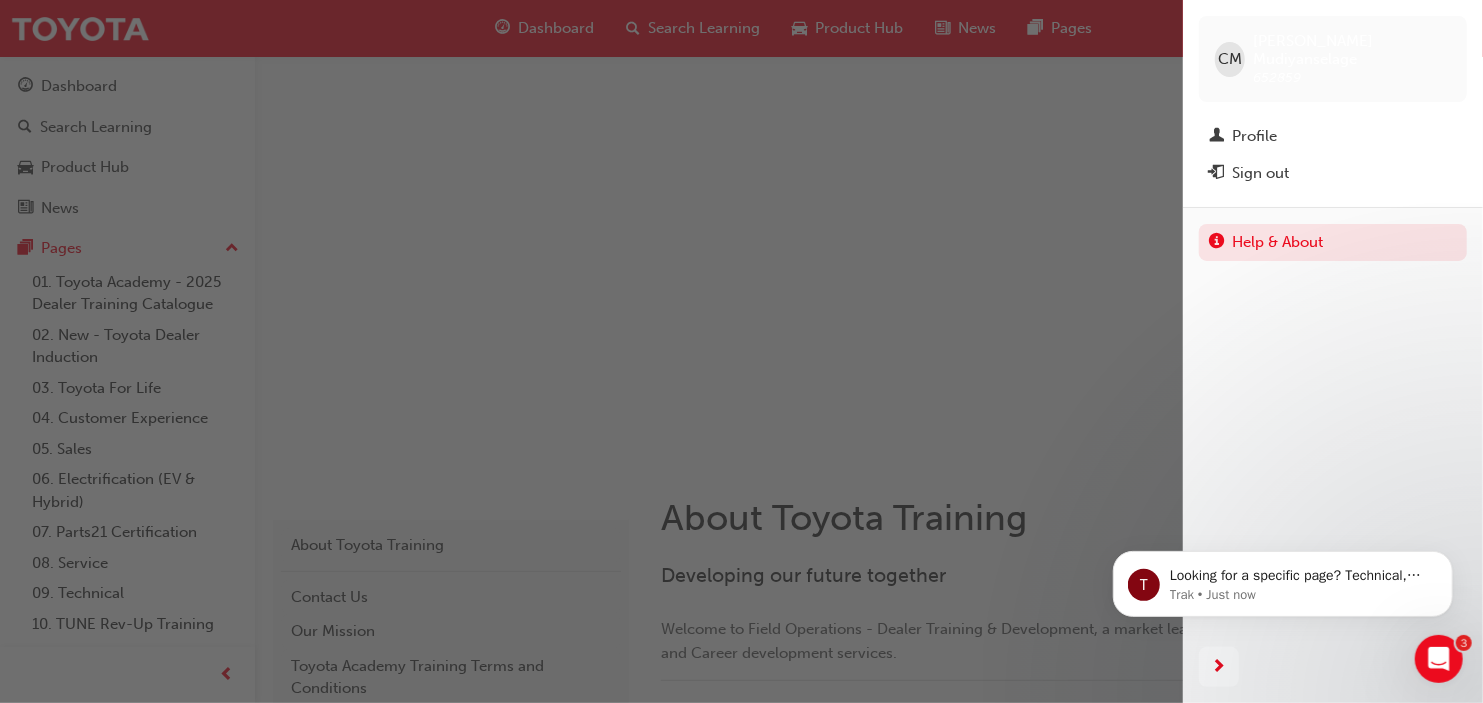 click on "CM" at bounding box center [1230, 59] 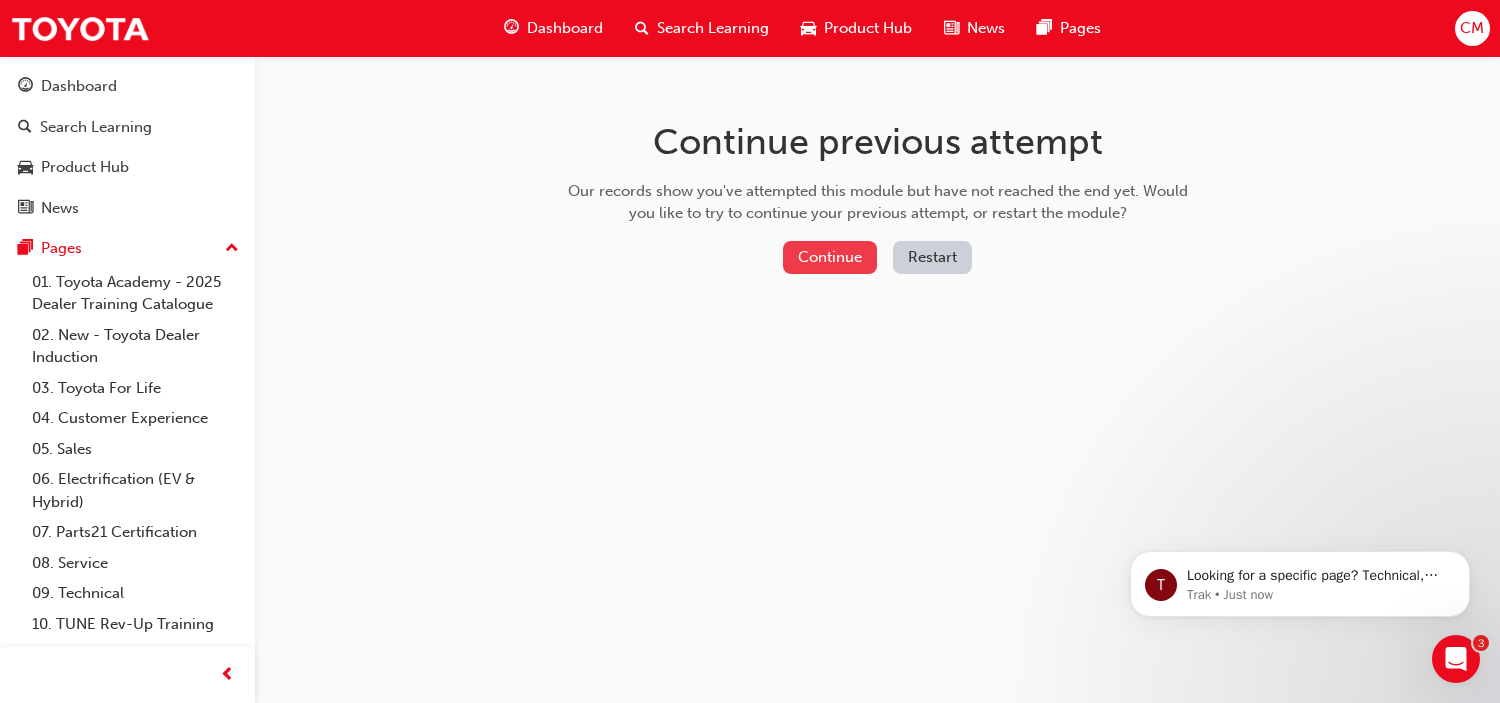 click on "Continue" at bounding box center [830, 257] 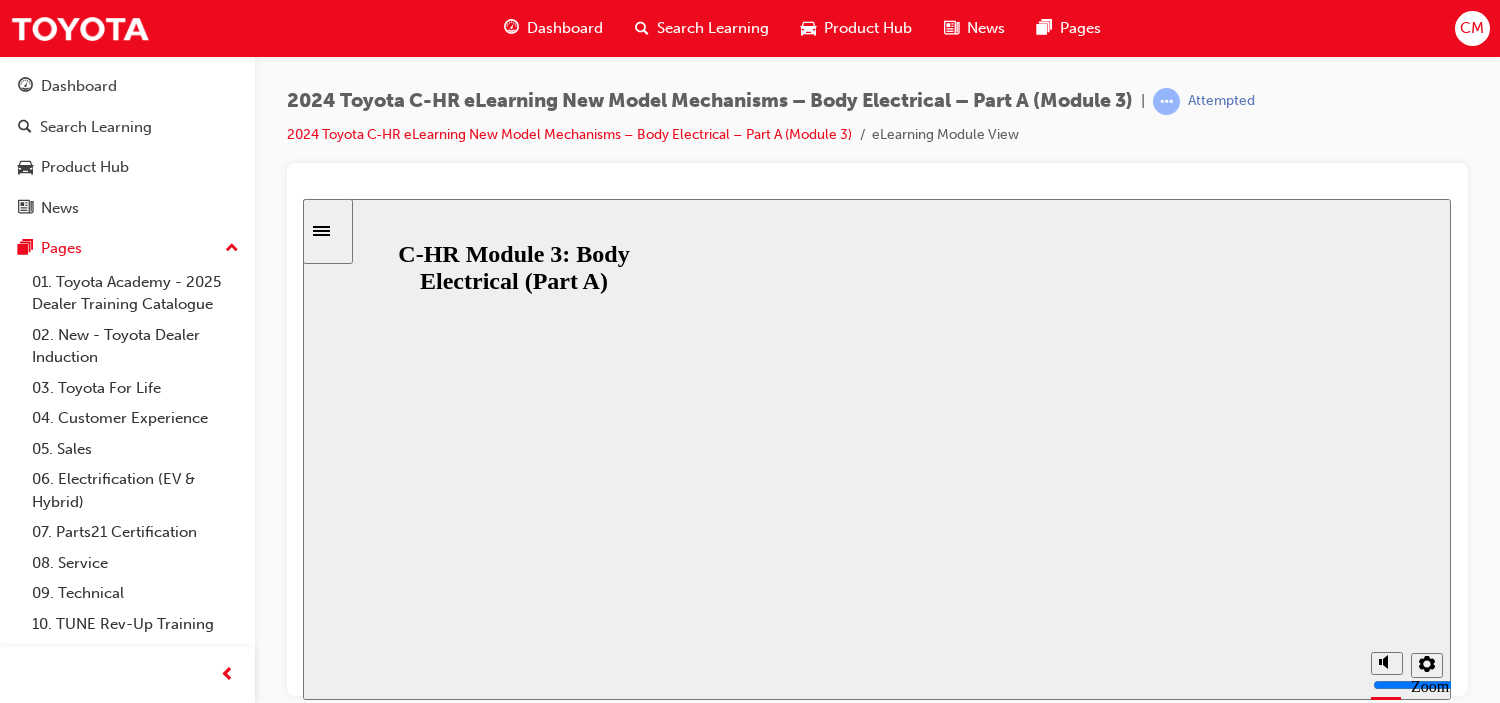 scroll, scrollTop: 0, scrollLeft: 0, axis: both 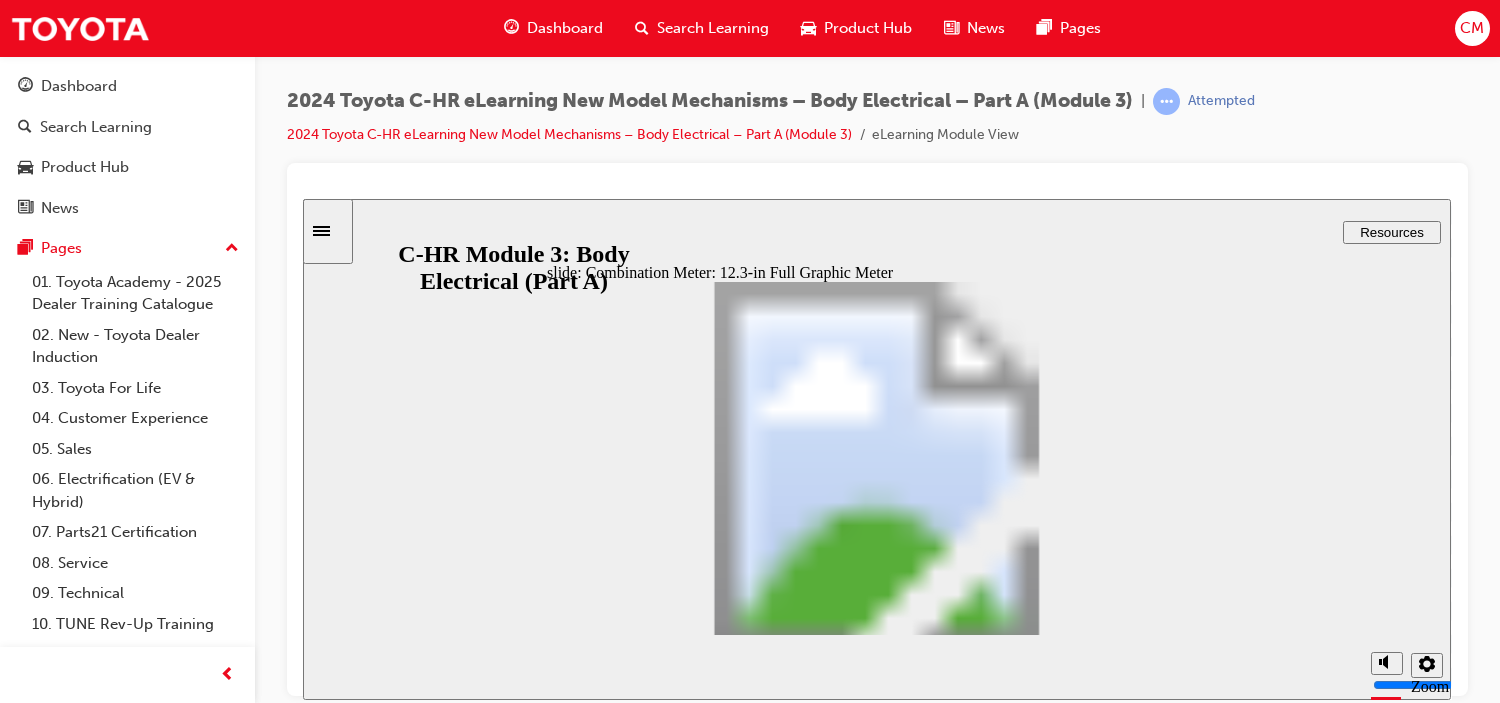 click at bounding box center [877, 1736] 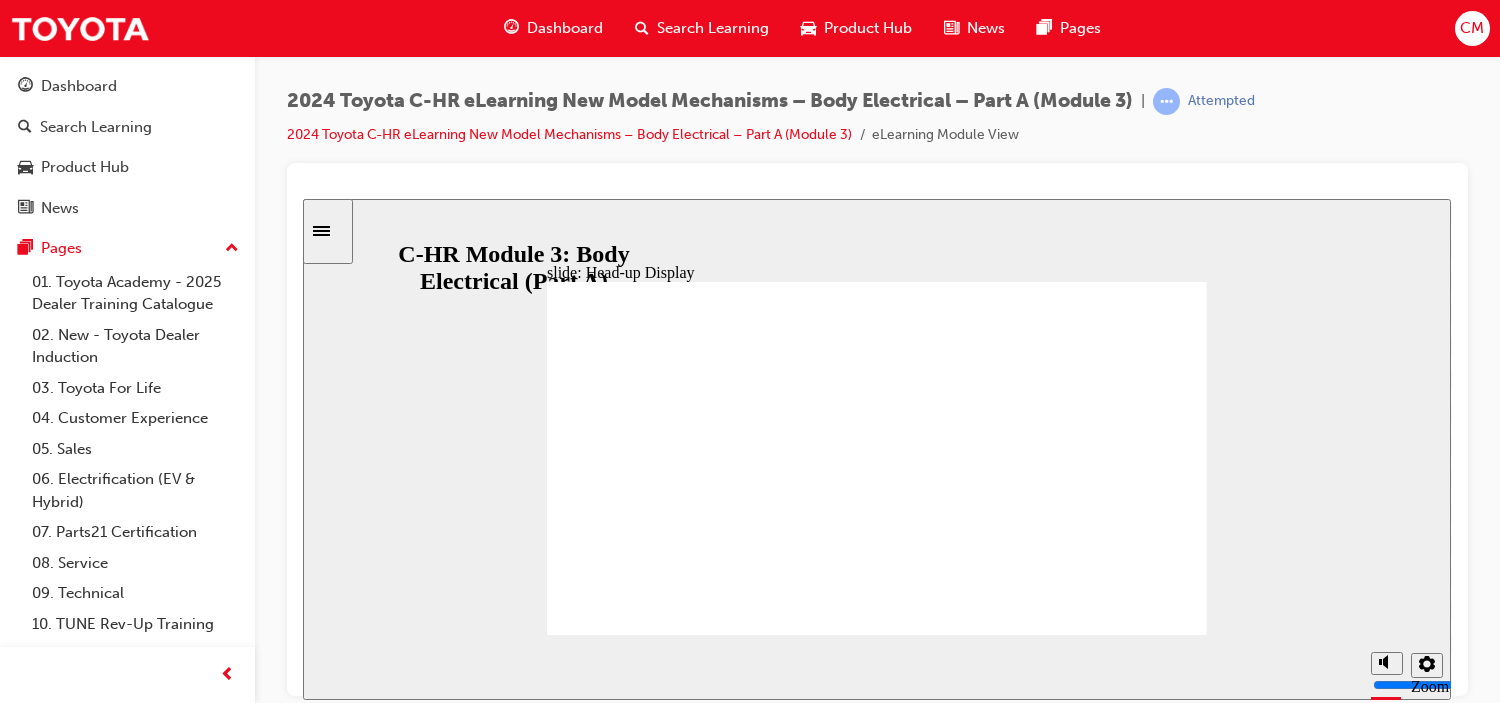 click 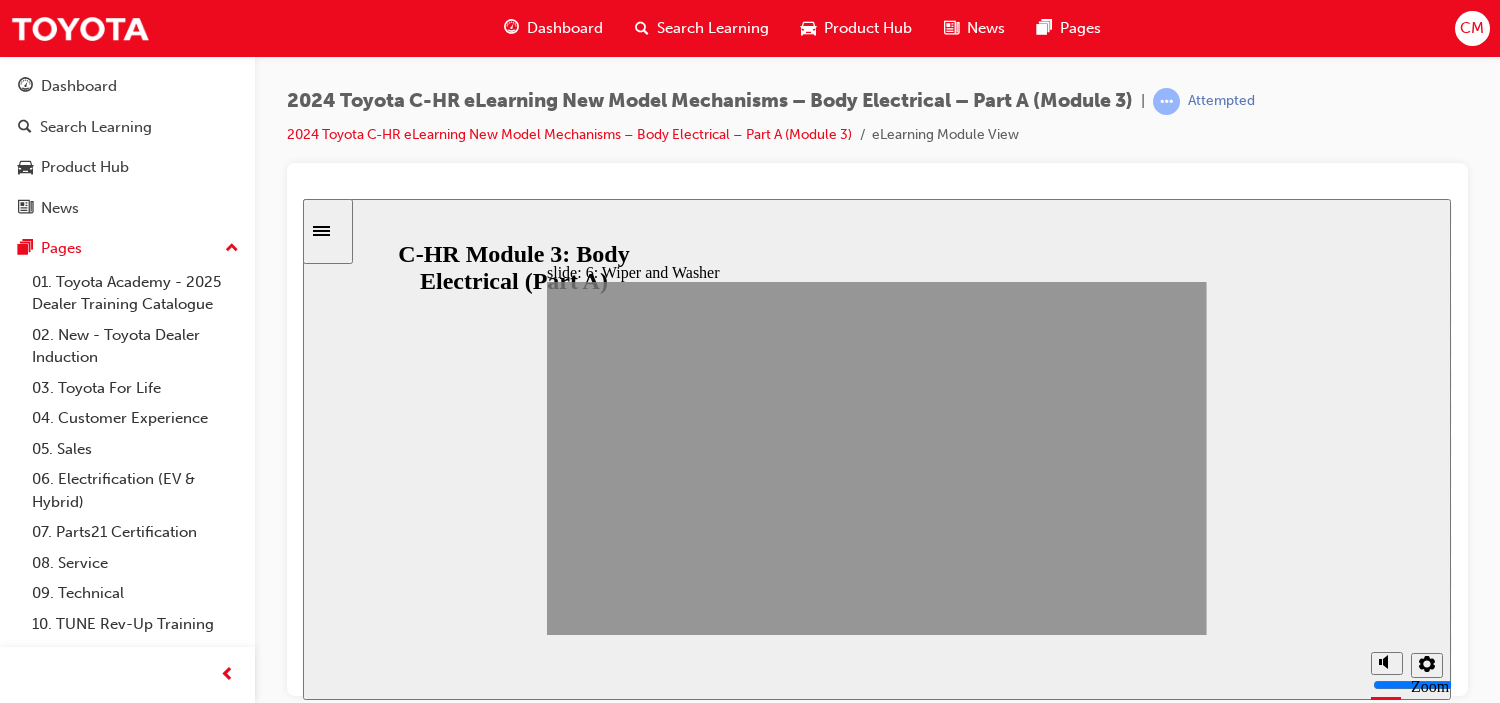 click 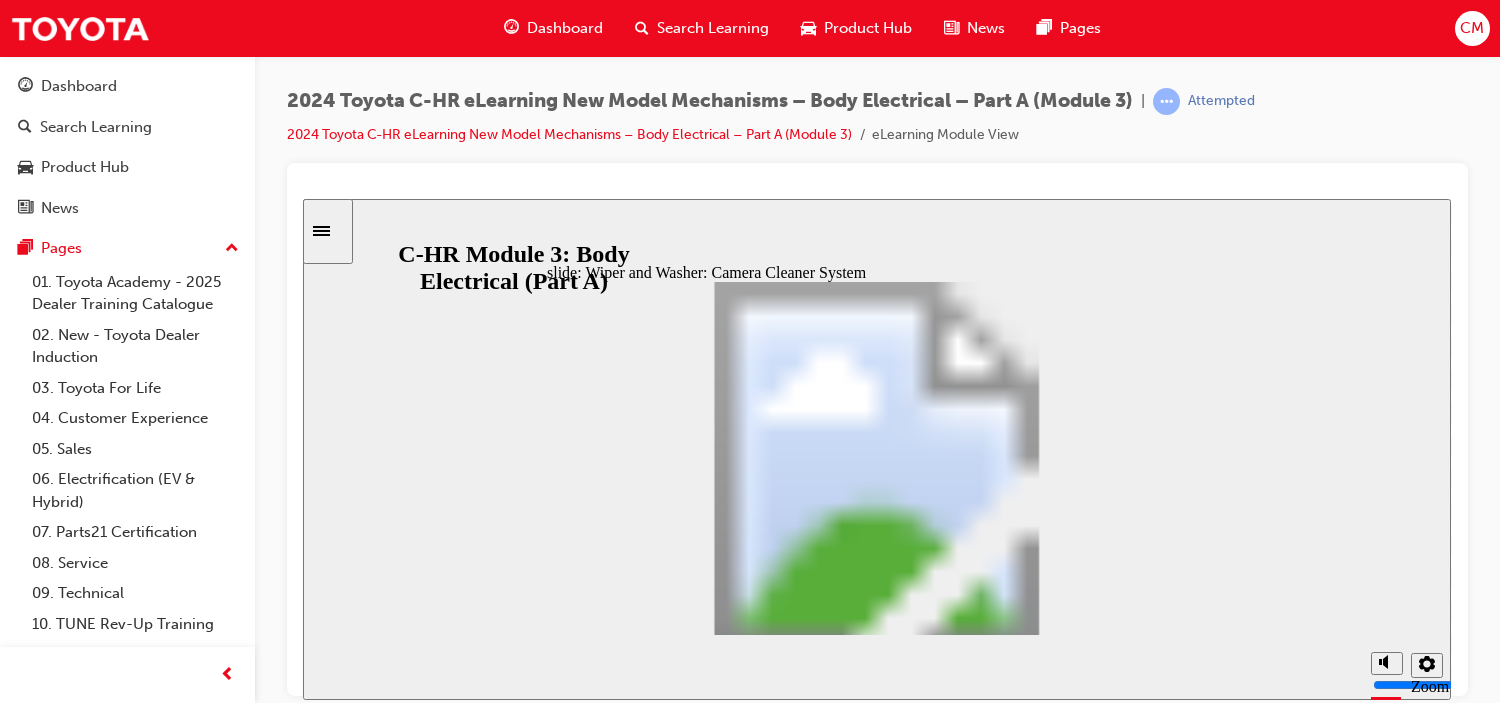 click 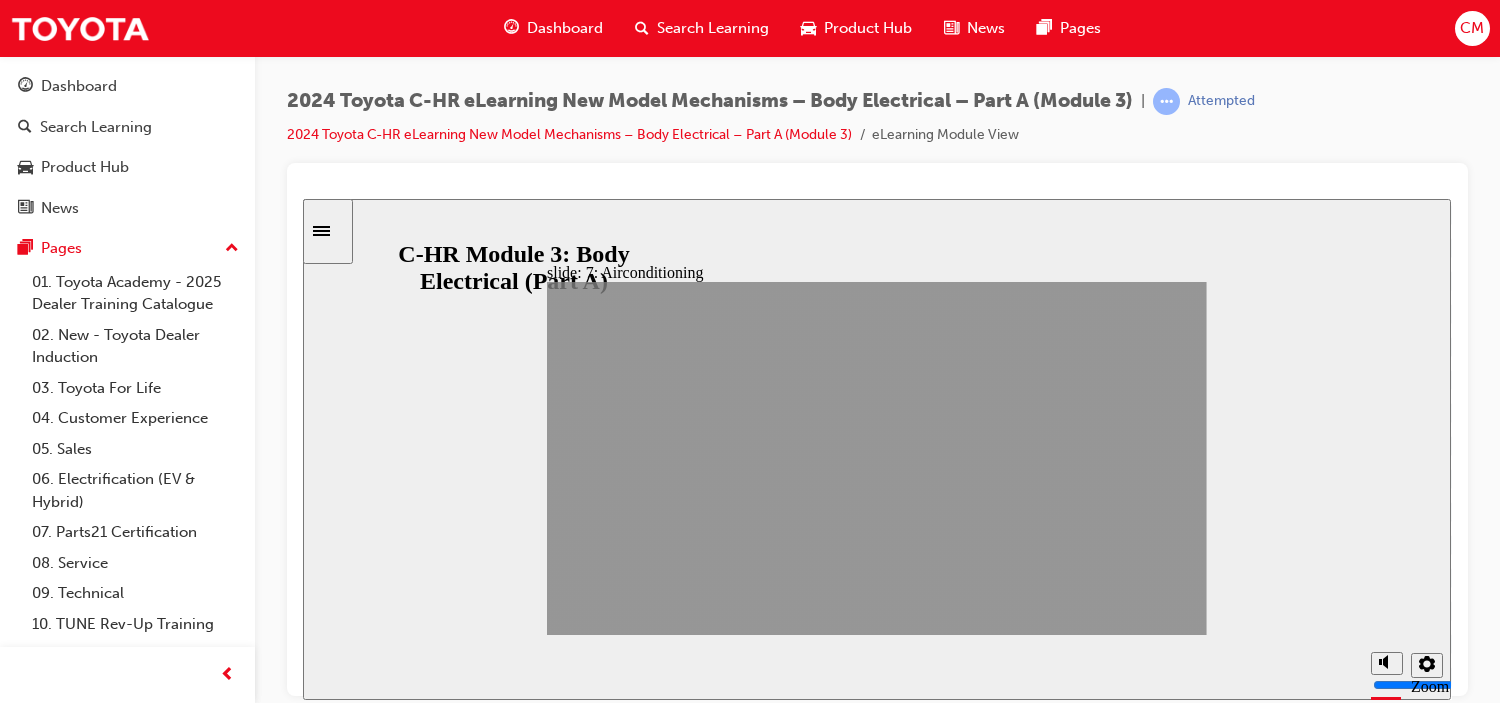 click 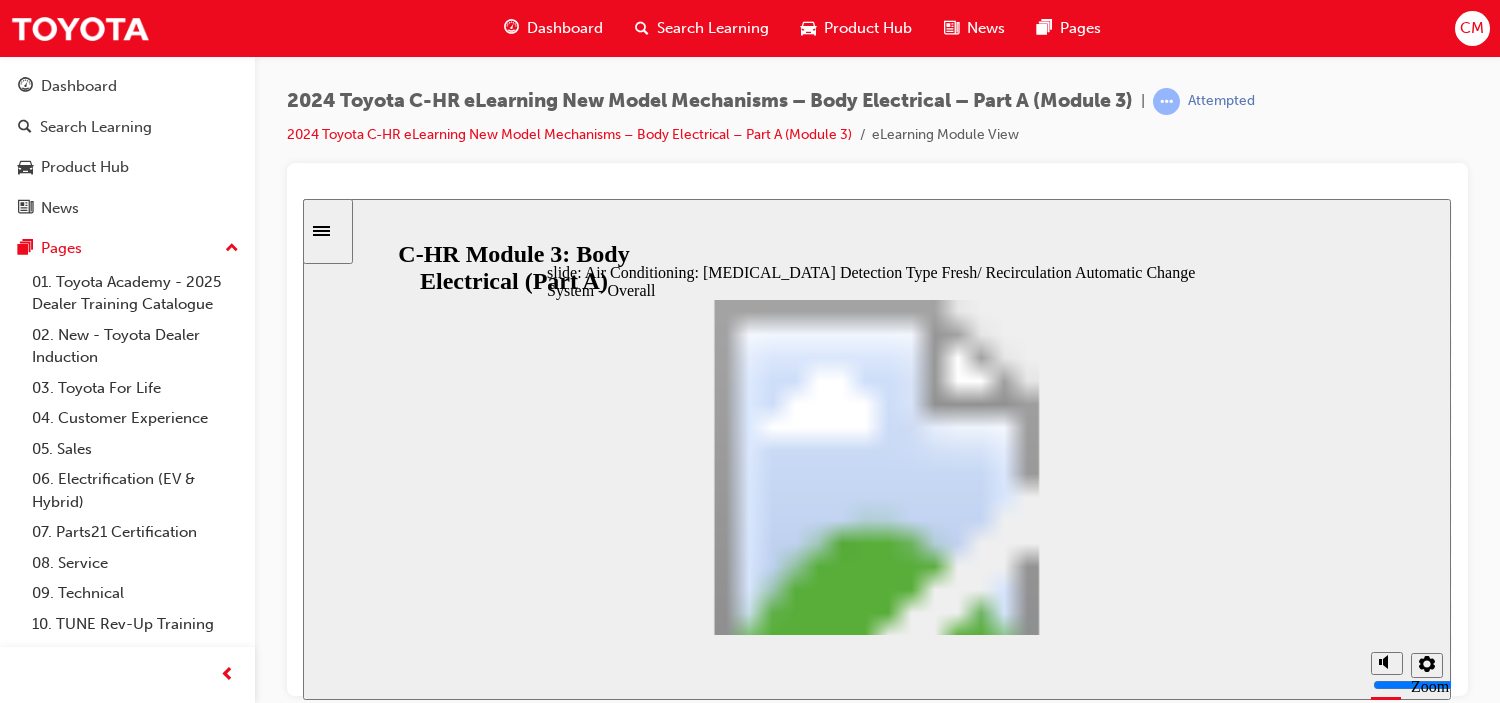 click 